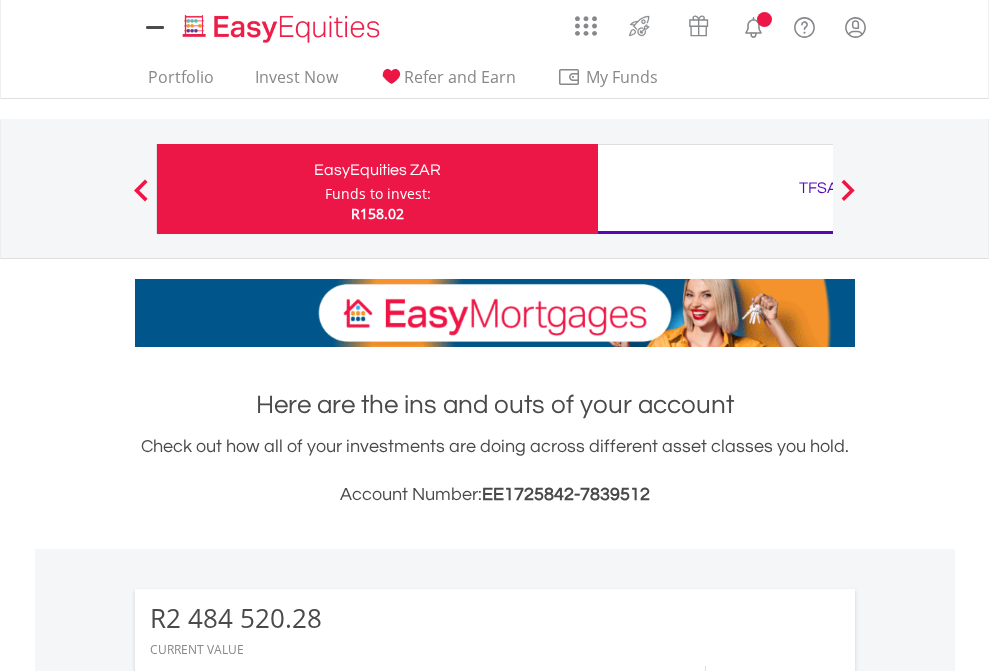 scroll, scrollTop: 0, scrollLeft: 0, axis: both 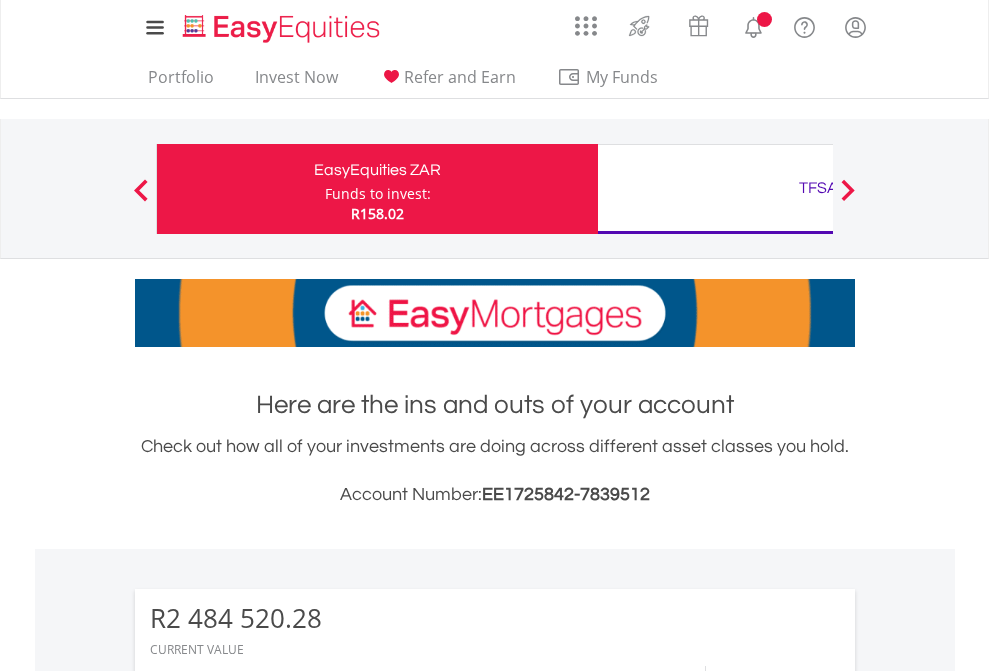 click on "Funds to invest:" at bounding box center (378, 194) 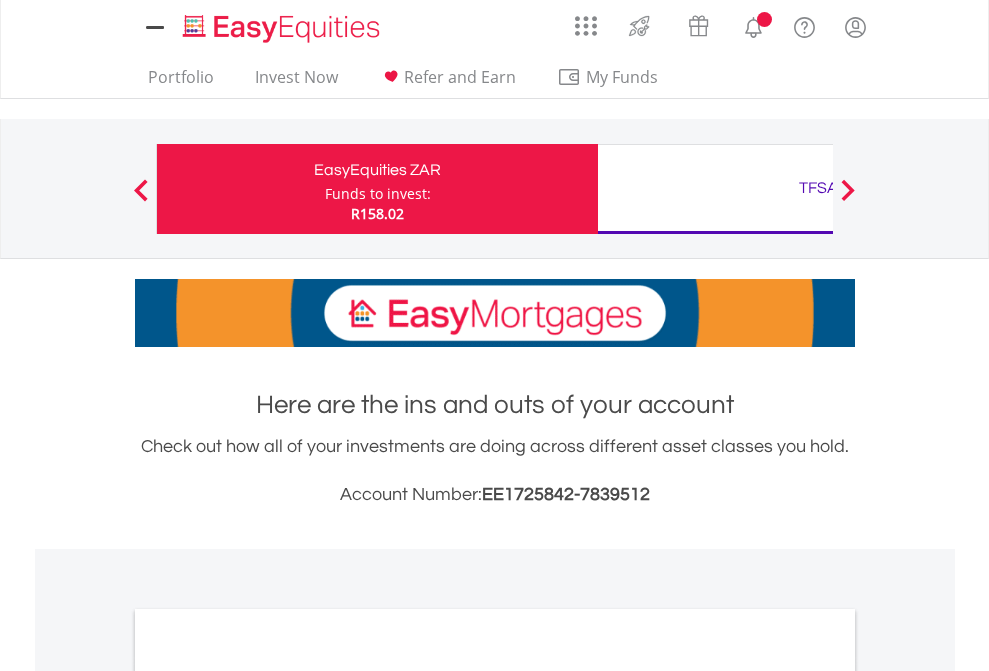 scroll, scrollTop: 0, scrollLeft: 0, axis: both 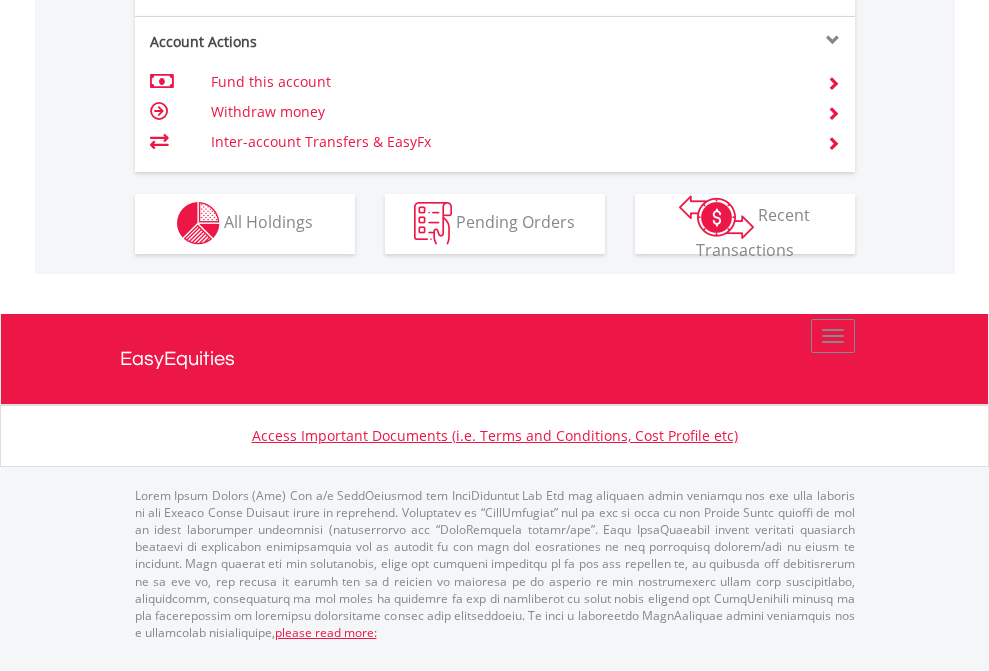 click on "Investment types" at bounding box center [706, -337] 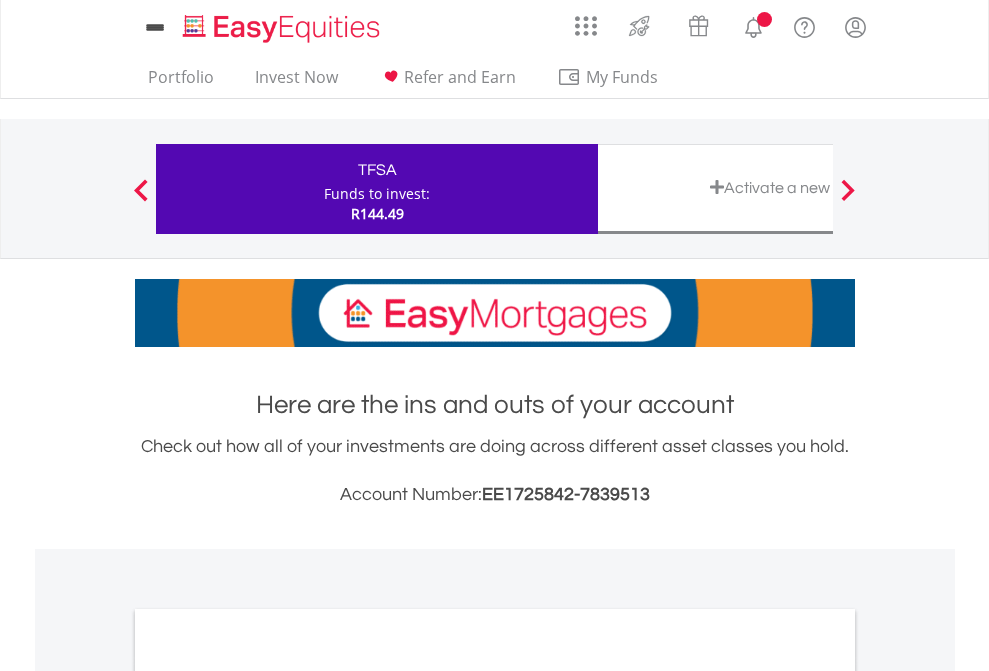 scroll, scrollTop: 0, scrollLeft: 0, axis: both 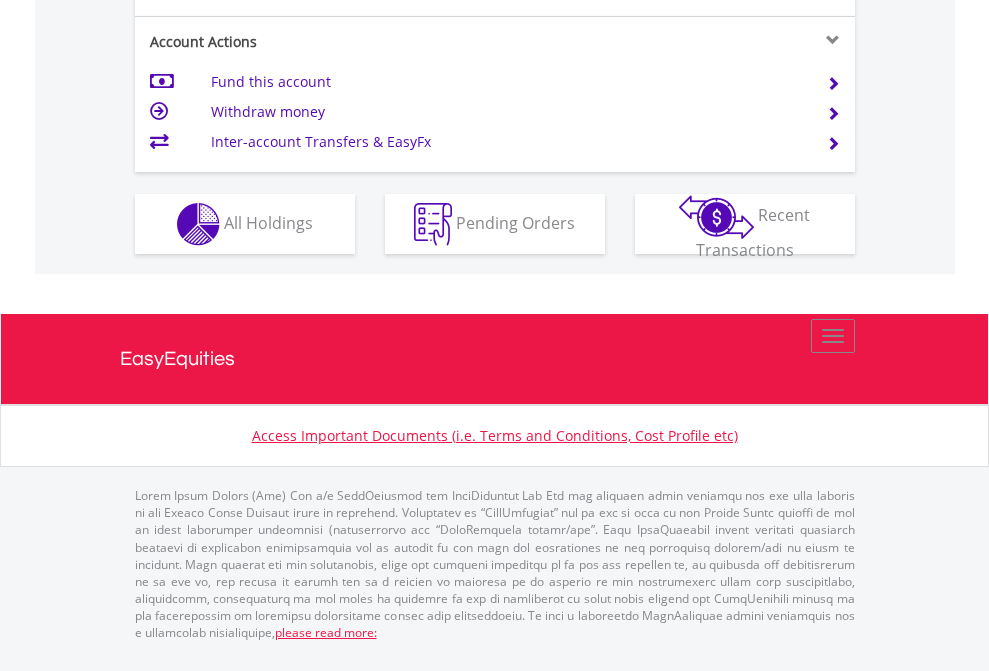 click on "Investment types" at bounding box center [706, -337] 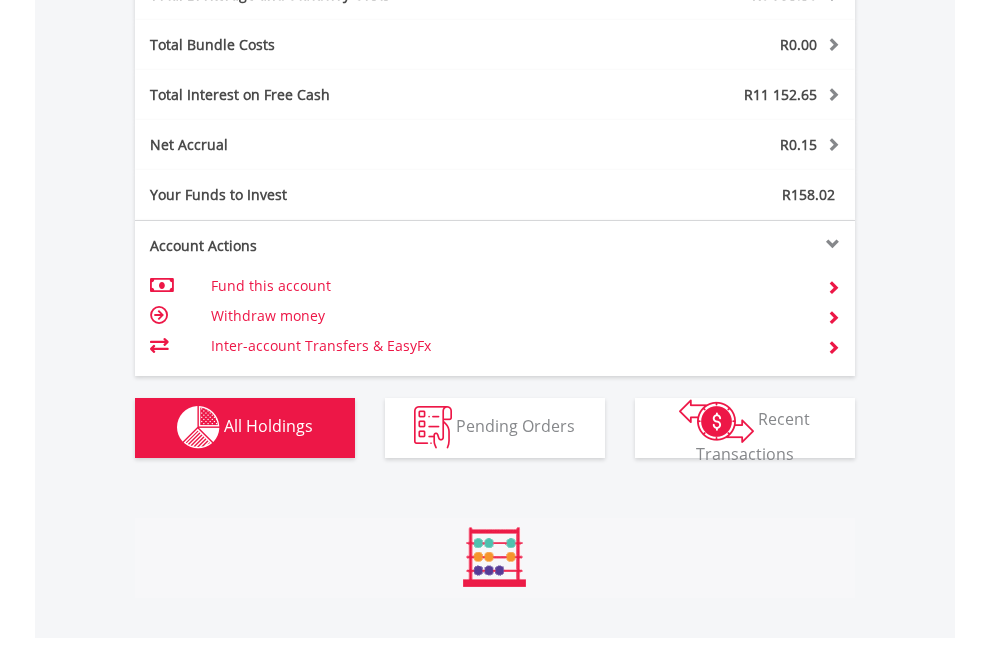 scroll, scrollTop: 2304, scrollLeft: 0, axis: vertical 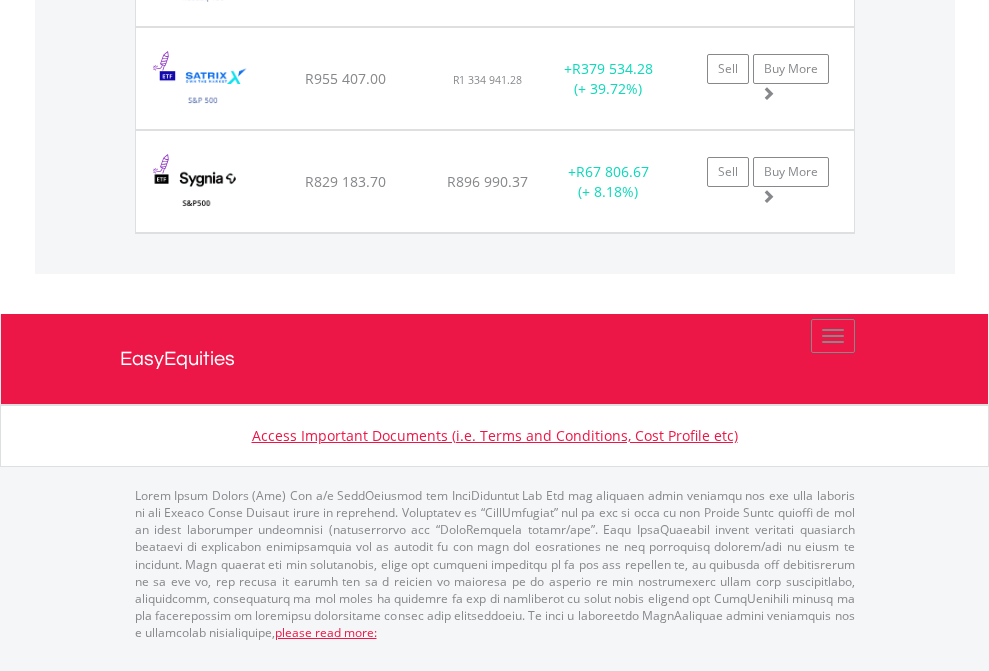 click on "TFSA" at bounding box center (818, -1706) 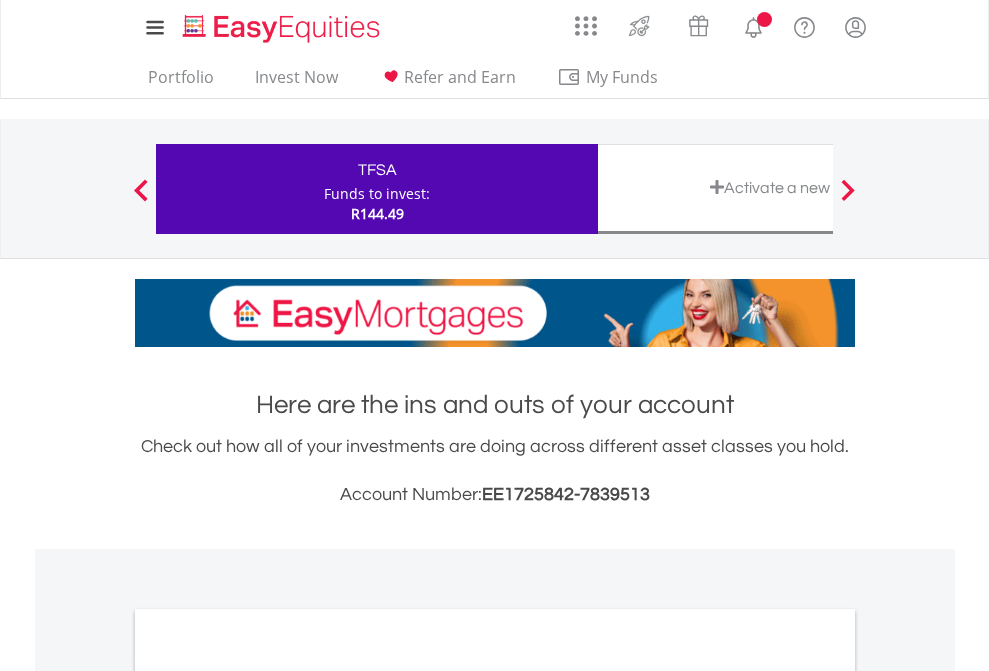 scroll, scrollTop: 0, scrollLeft: 0, axis: both 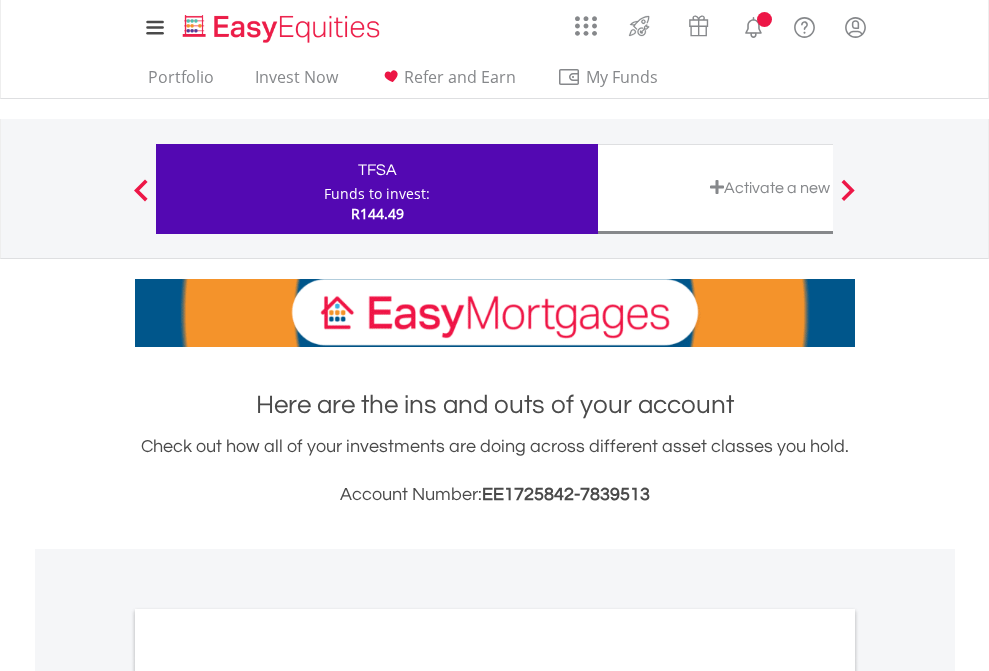 click on "All Holdings" at bounding box center [268, 1096] 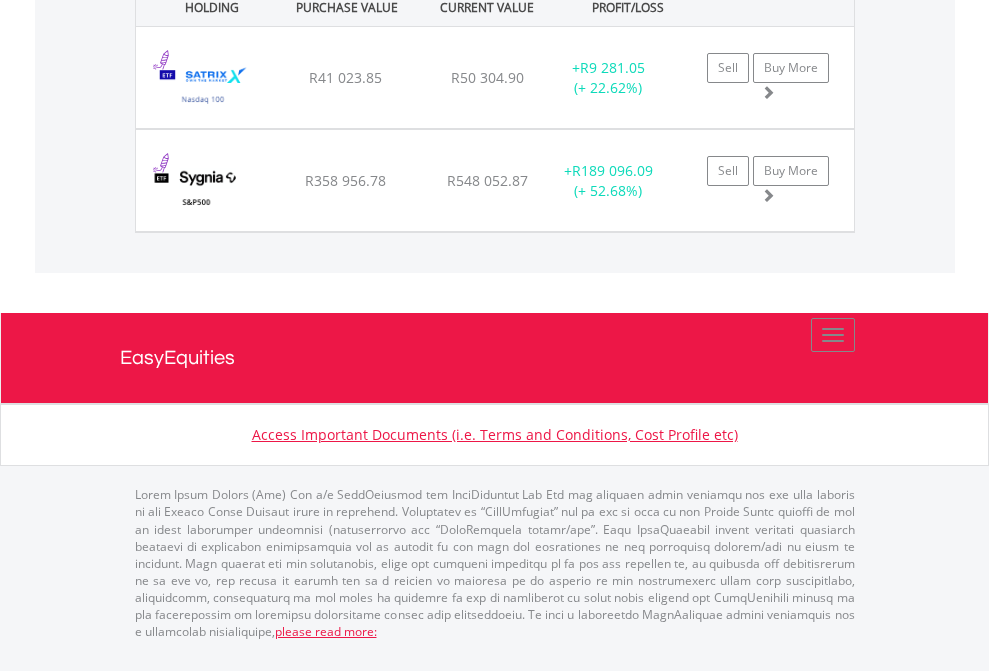 scroll, scrollTop: 2305, scrollLeft: 0, axis: vertical 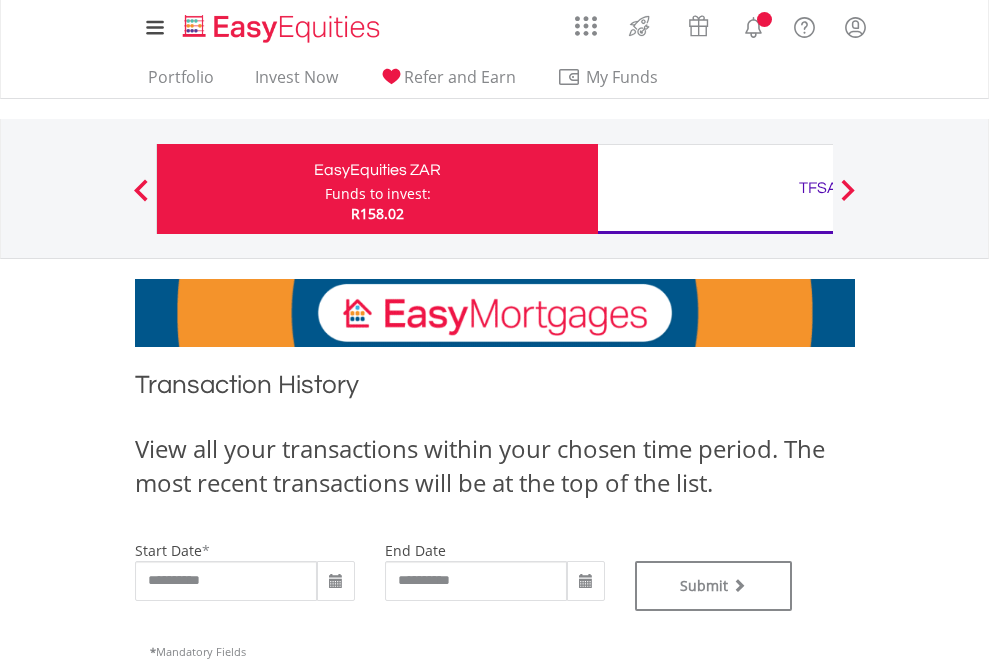 click on "TFSA" at bounding box center (818, 188) 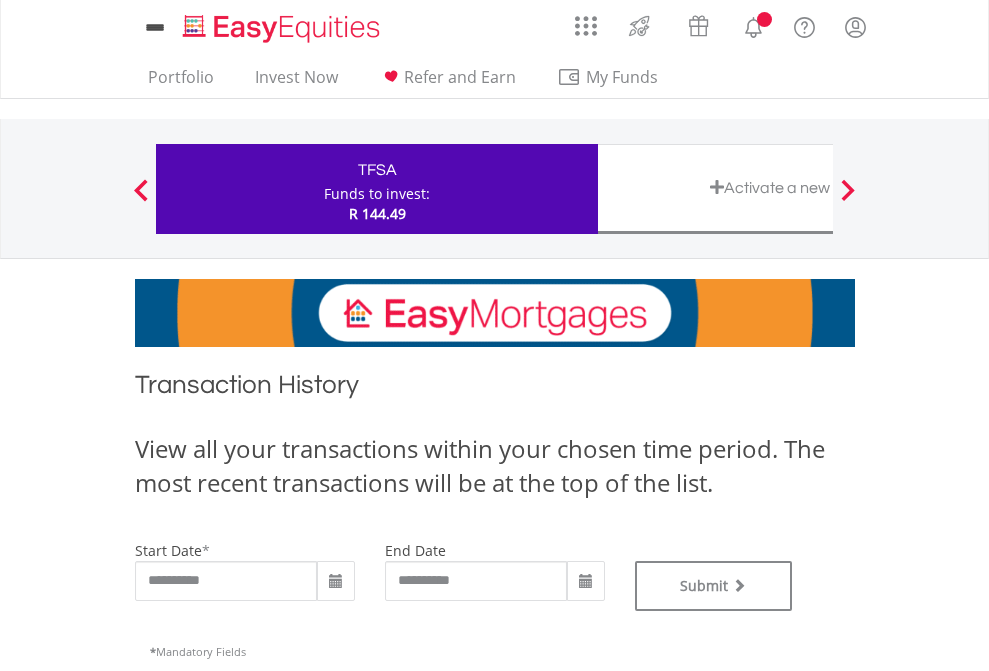 scroll, scrollTop: 0, scrollLeft: 0, axis: both 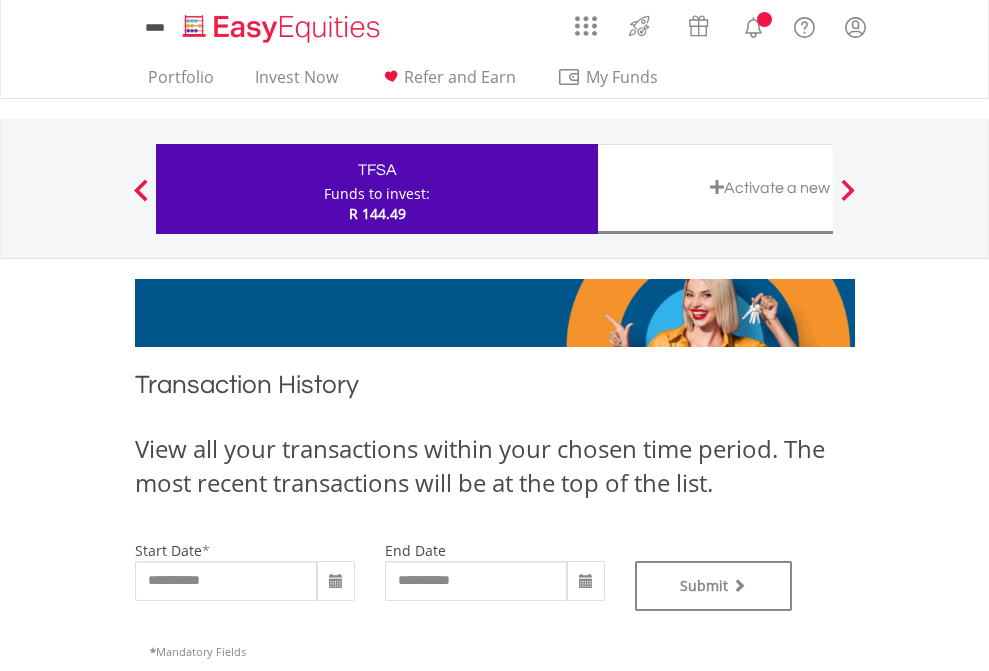 type on "**********" 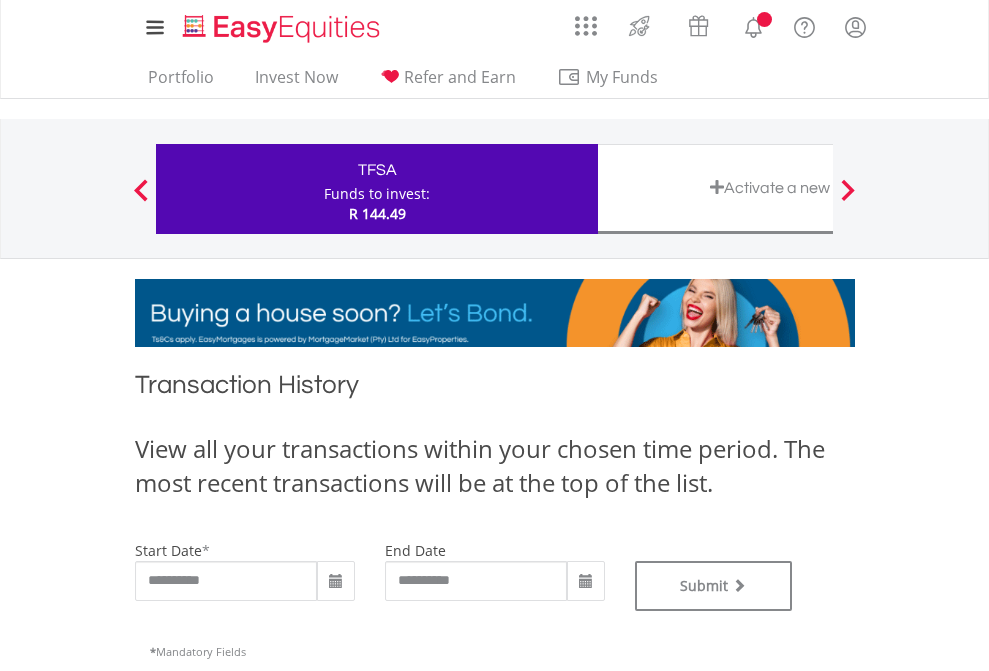 type on "**********" 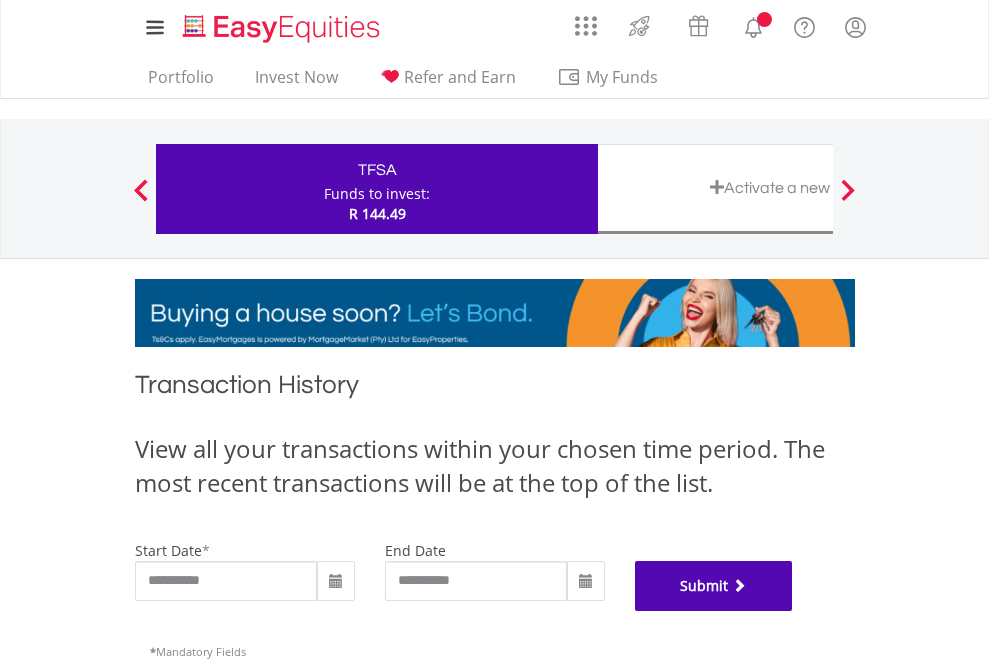 click on "Submit" at bounding box center (714, 586) 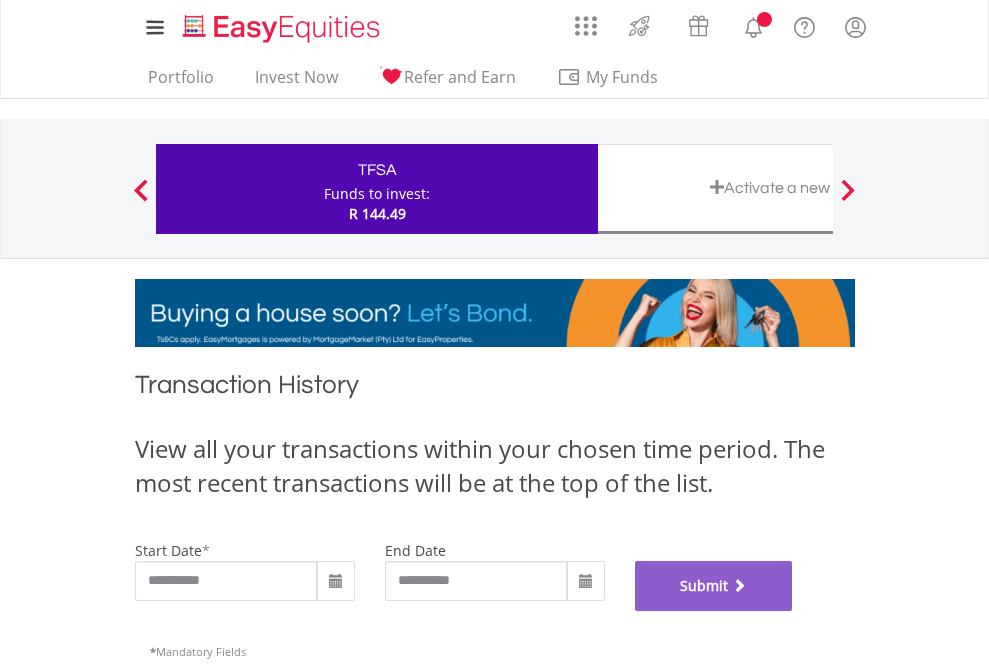 scroll, scrollTop: 811, scrollLeft: 0, axis: vertical 